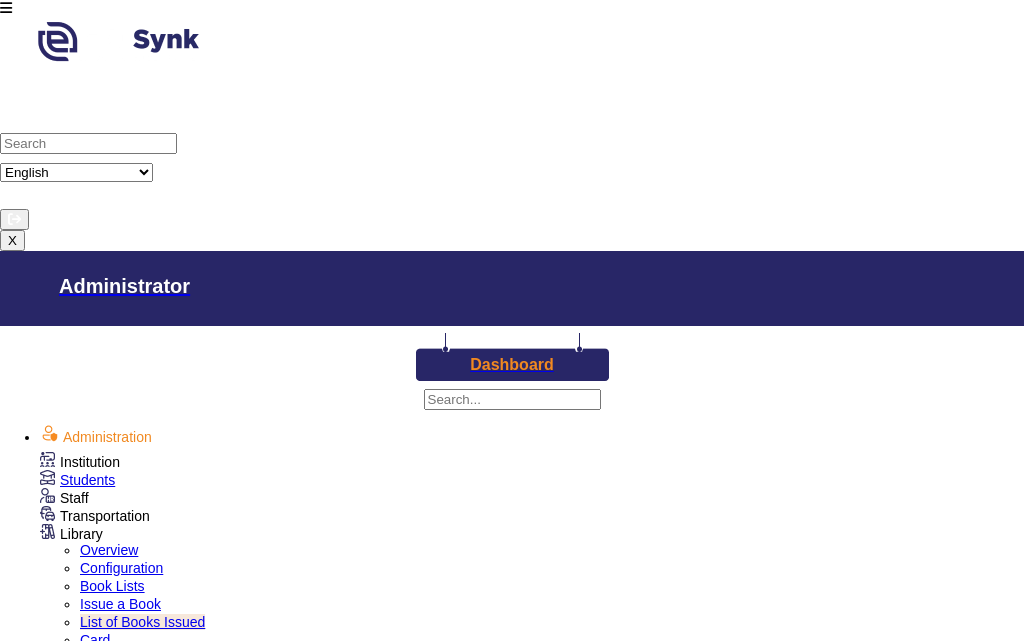 scroll, scrollTop: 0, scrollLeft: 0, axis: both 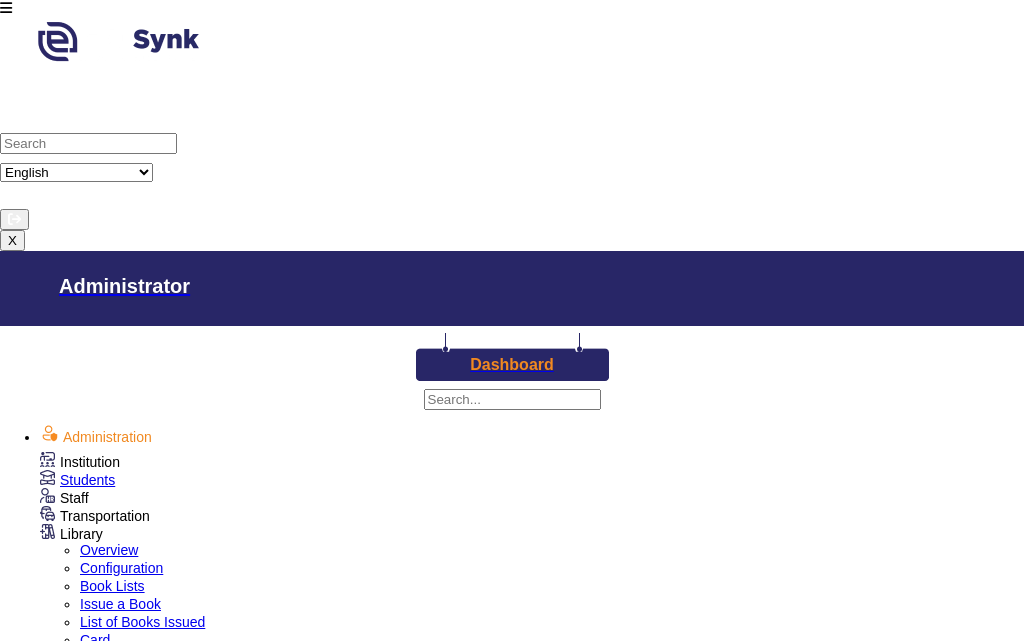 click at bounding box center (6, 8) 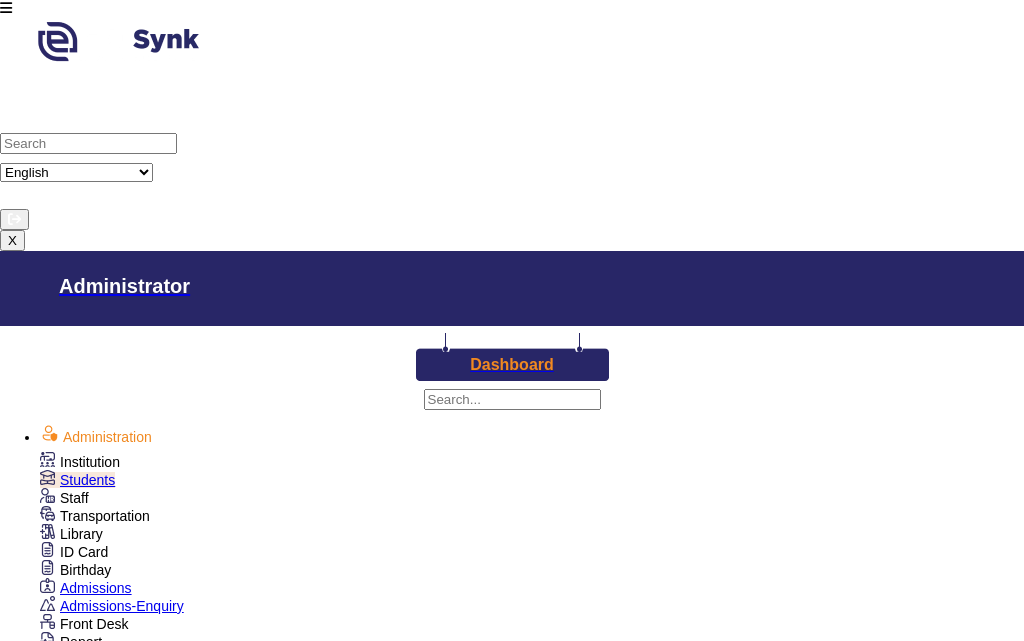 scroll, scrollTop: 0, scrollLeft: 0, axis: both 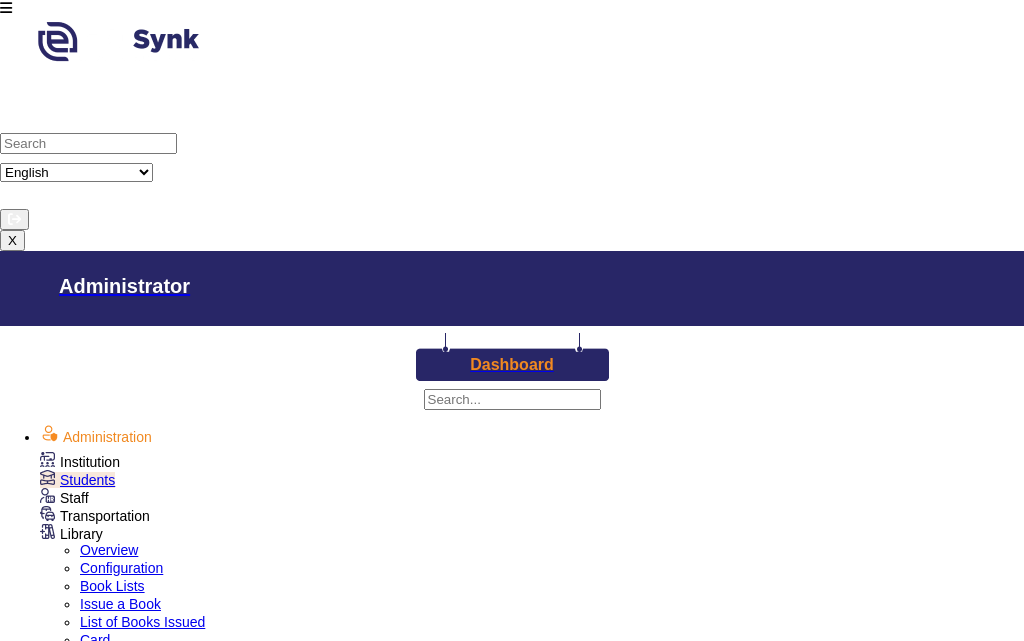 click on "Issue a Book" at bounding box center (120, 604) 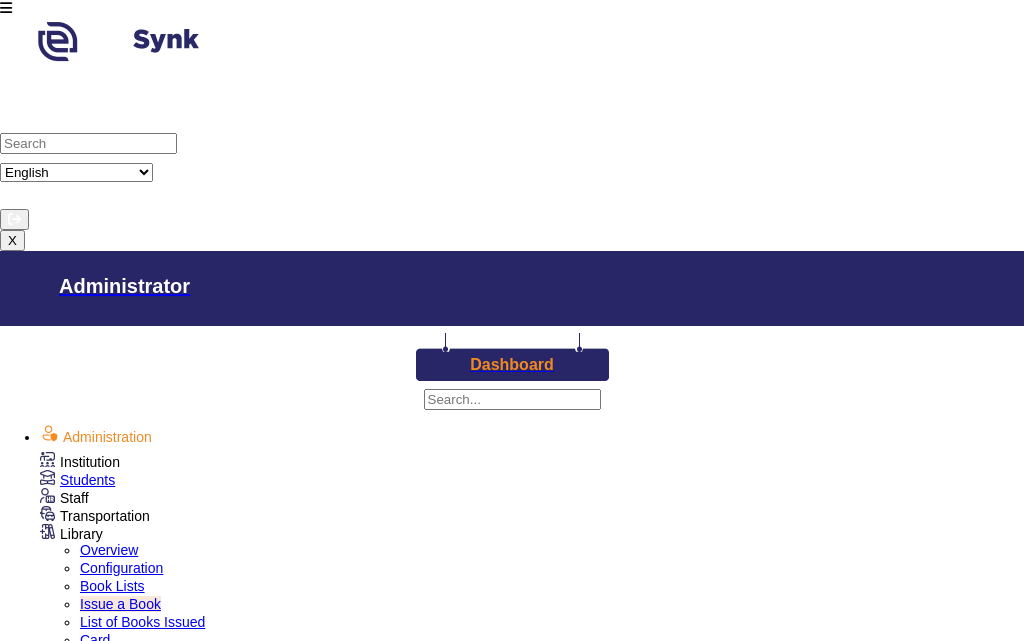 click on "Enter Card Number" at bounding box center (122, 1413) 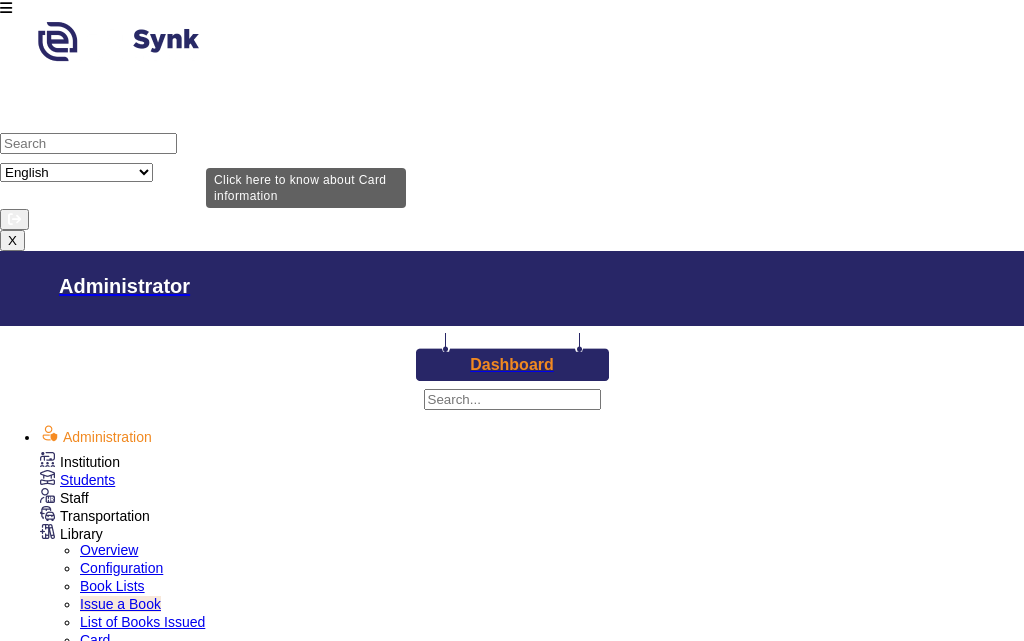 type on "1436" 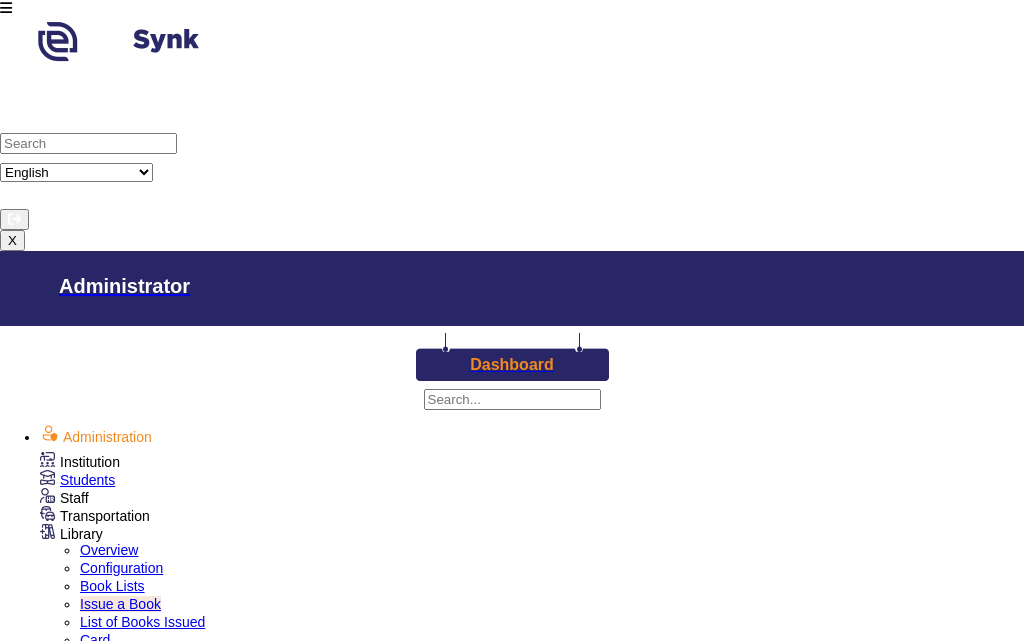click on "Issue a Book" at bounding box center (62, 1617) 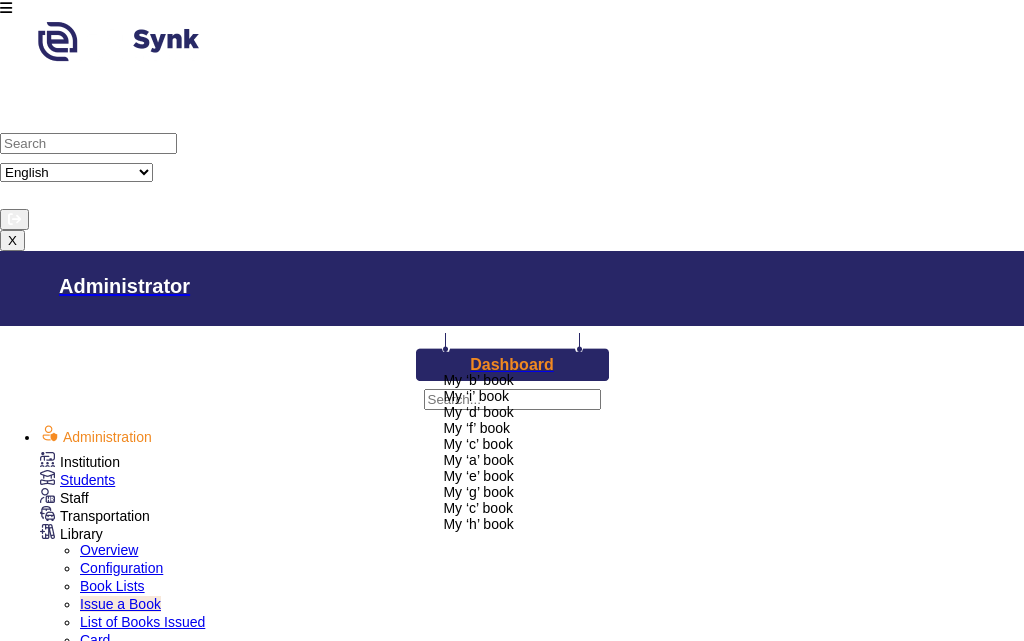 click on "My ‘b’ book" at bounding box center (478, 380) 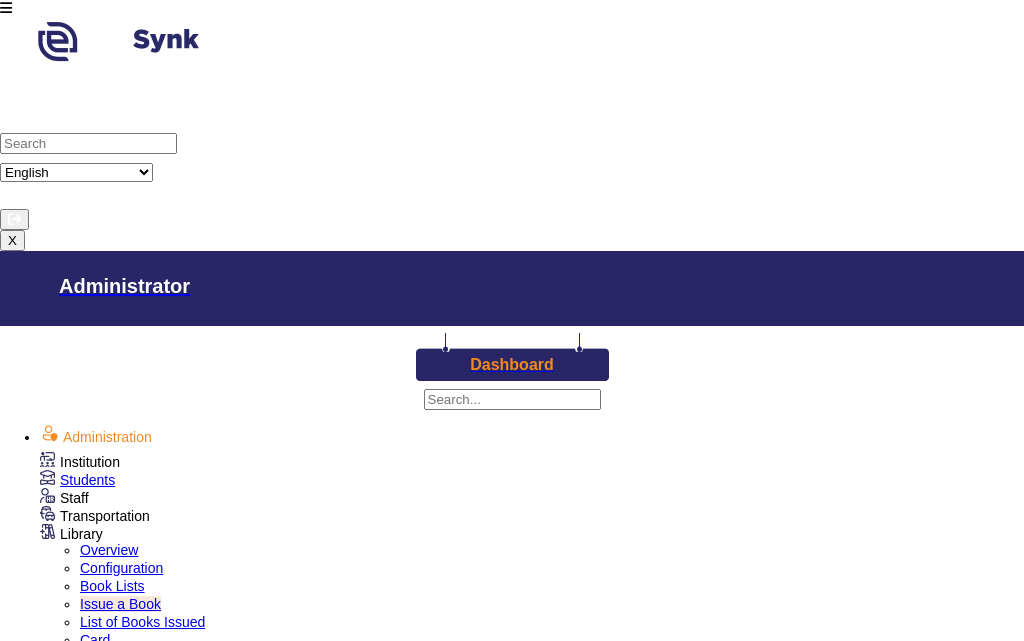 click on "Issue" at bounding box center [40, 1856] 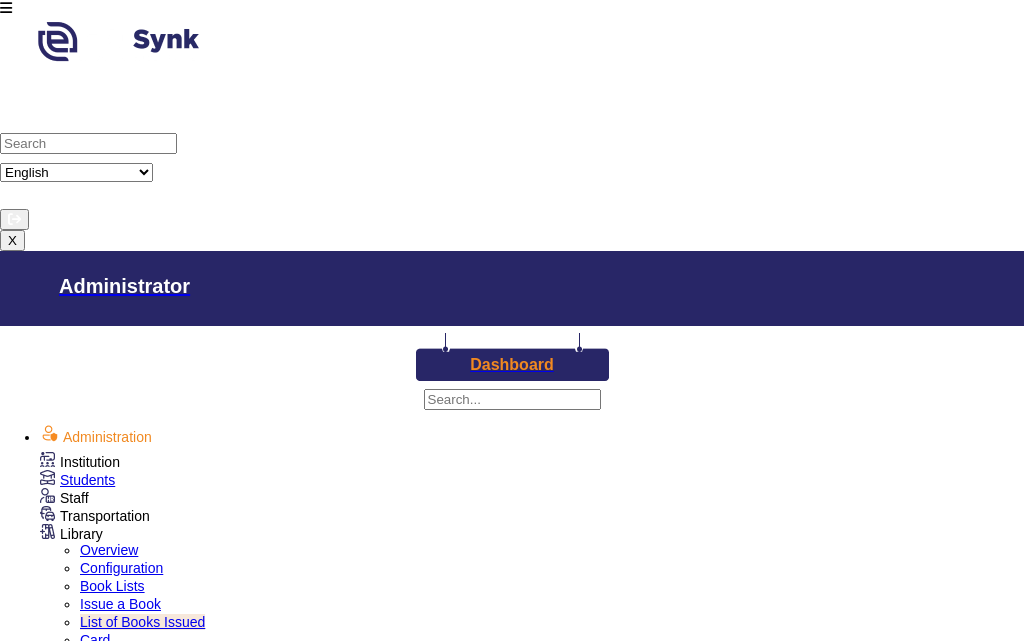 scroll, scrollTop: 1577, scrollLeft: 0, axis: vertical 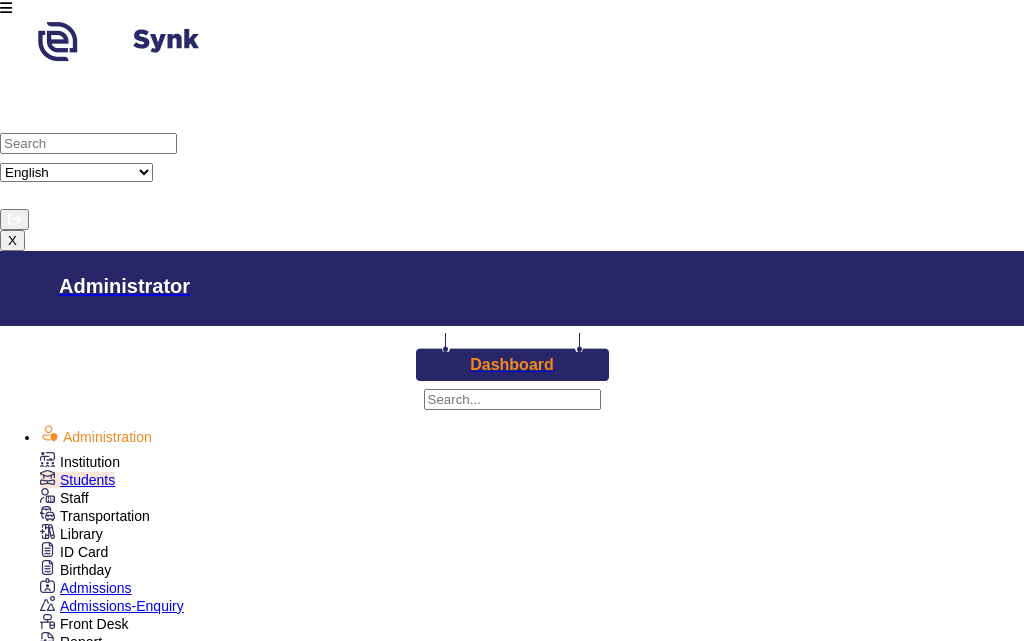 click on "Class I" at bounding box center (358, 1292) 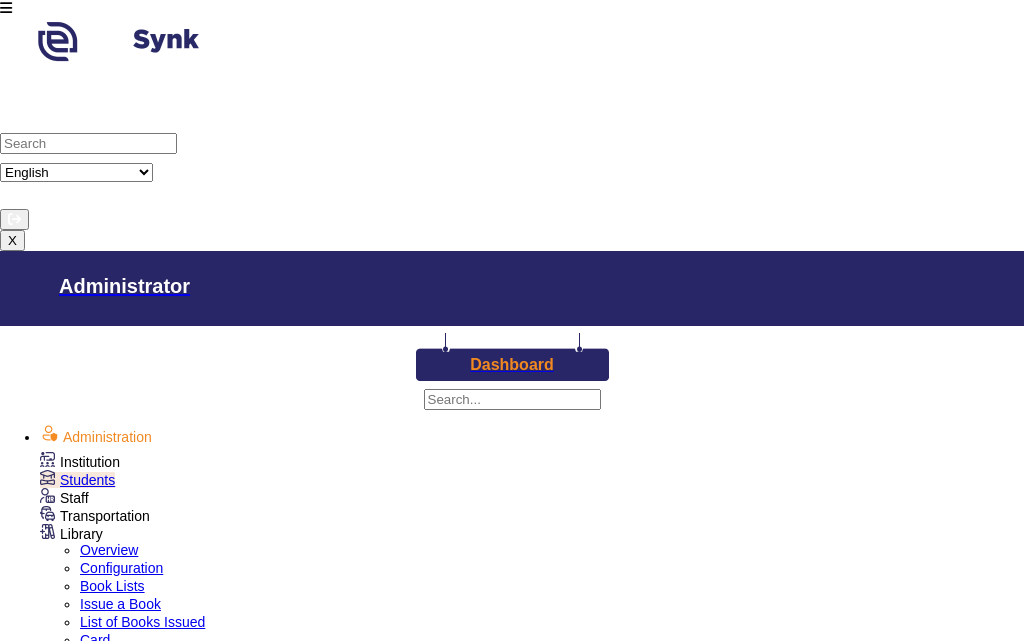 click on "List of Books Issued" at bounding box center (142, 622) 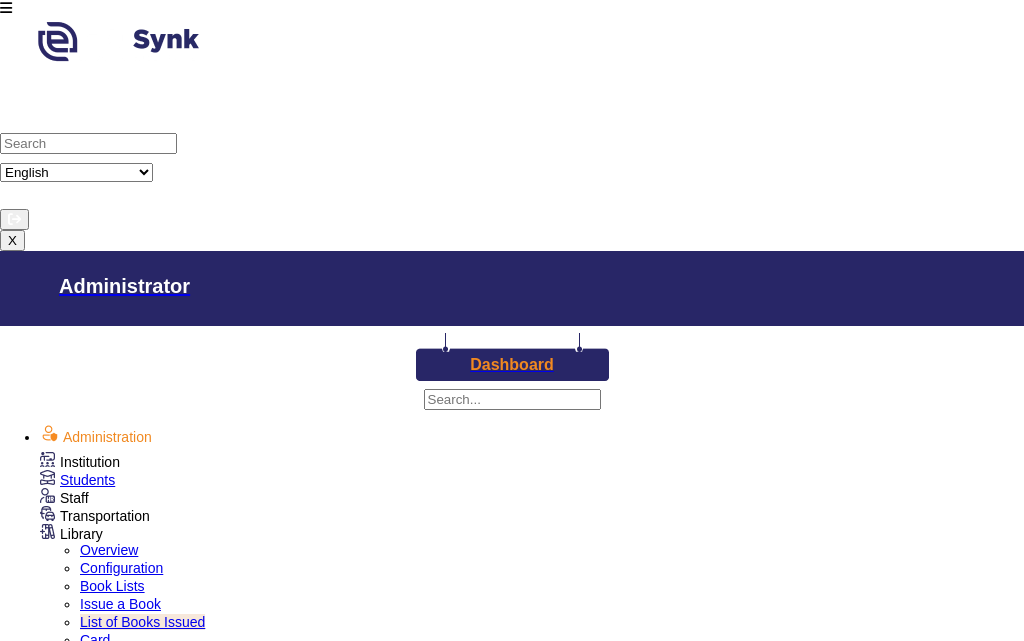click at bounding box center [512, 8] 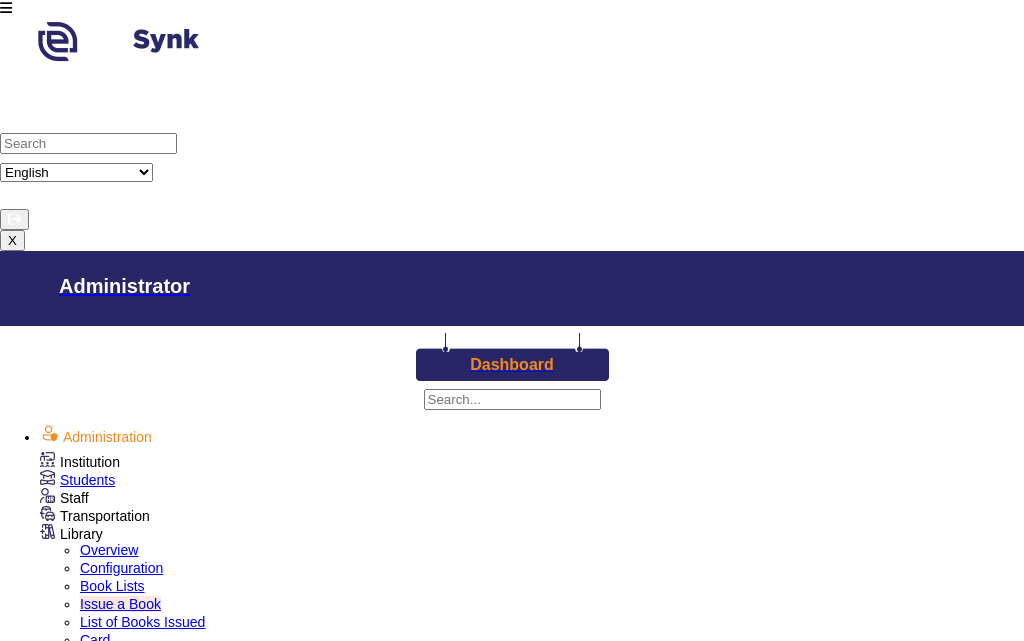 click on "Enter Card Number" at bounding box center (122, 1413) 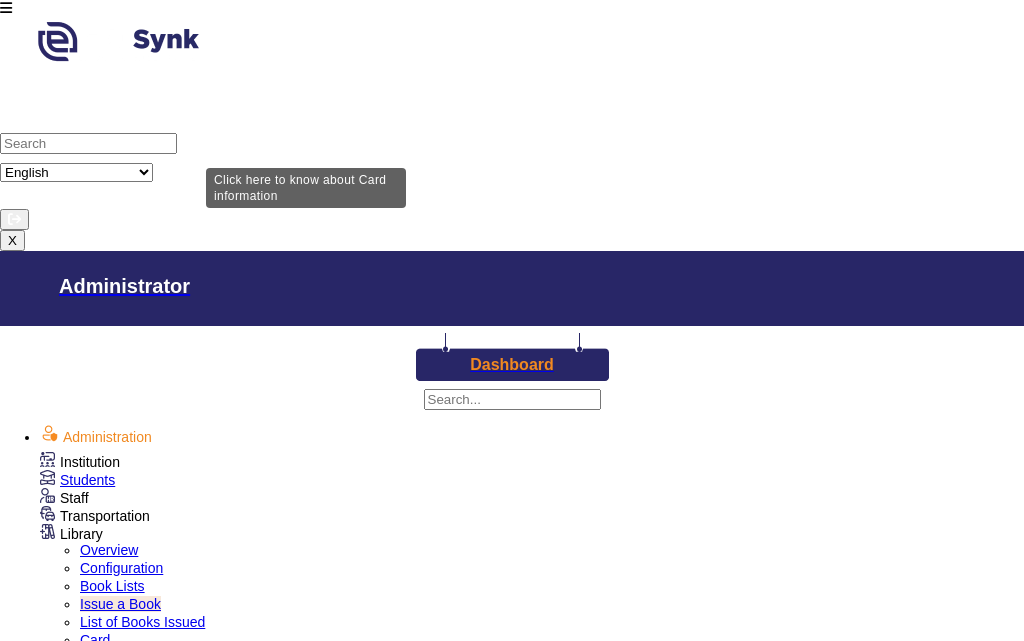 type on "1137" 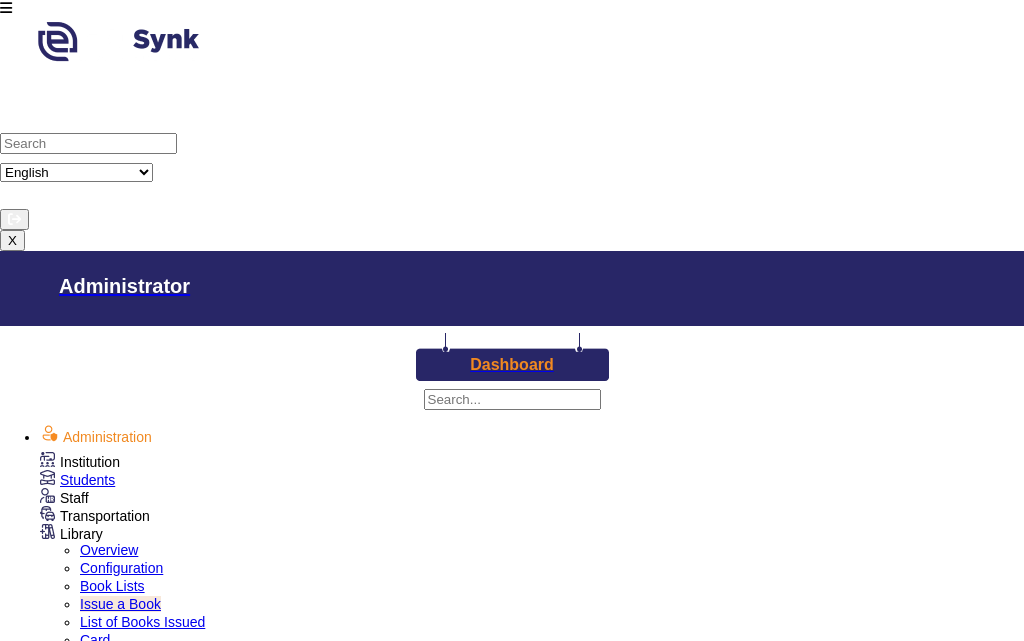 click on "search" at bounding box center (244, 1405) 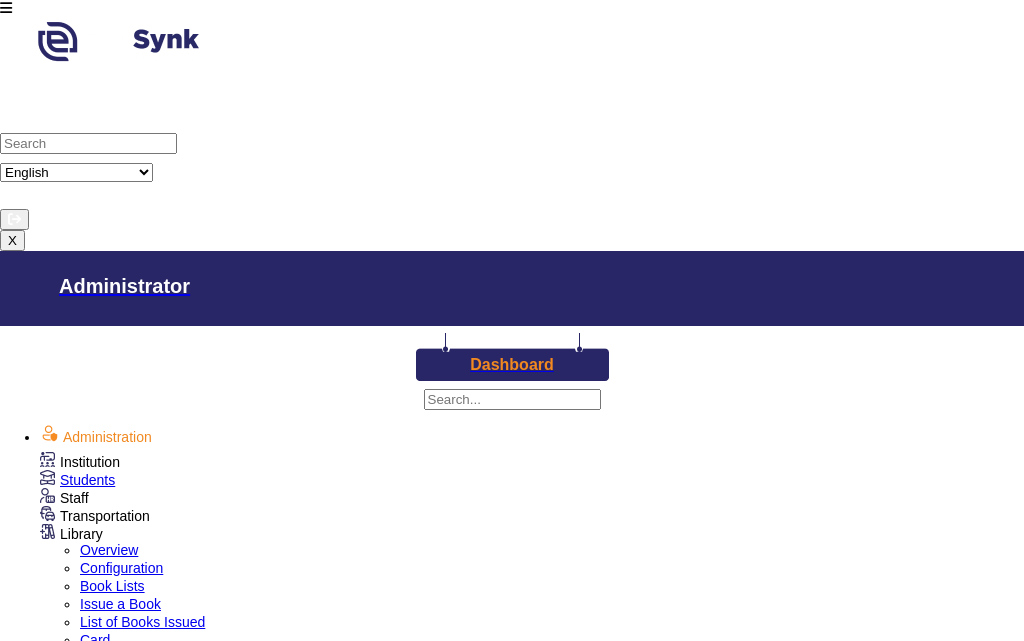 scroll, scrollTop: 310, scrollLeft: 0, axis: vertical 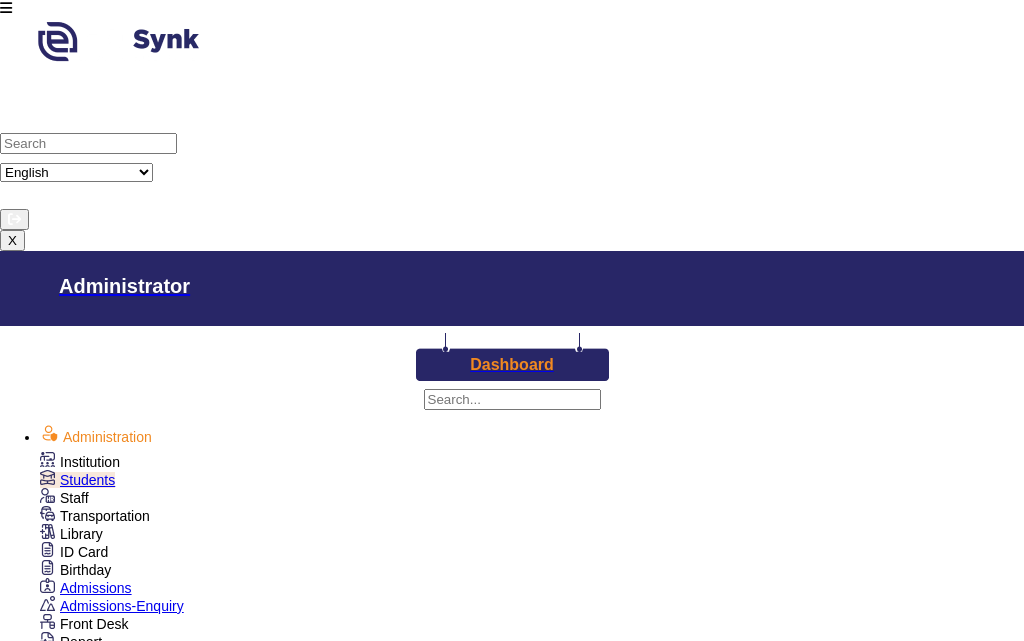 click at bounding box center [1004, 1292] 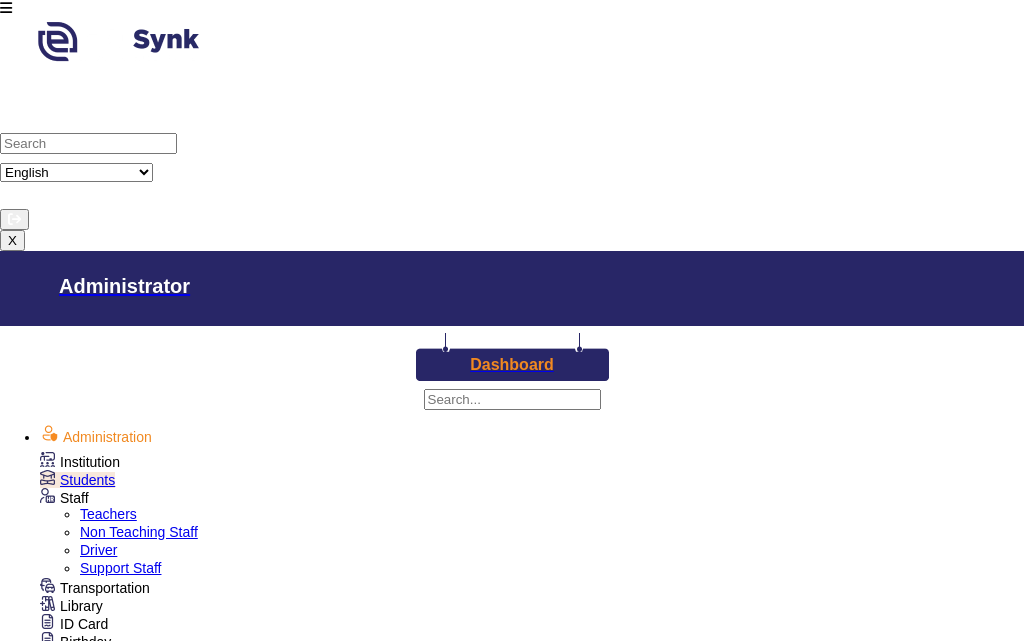 click on "Students" at bounding box center (87, 480) 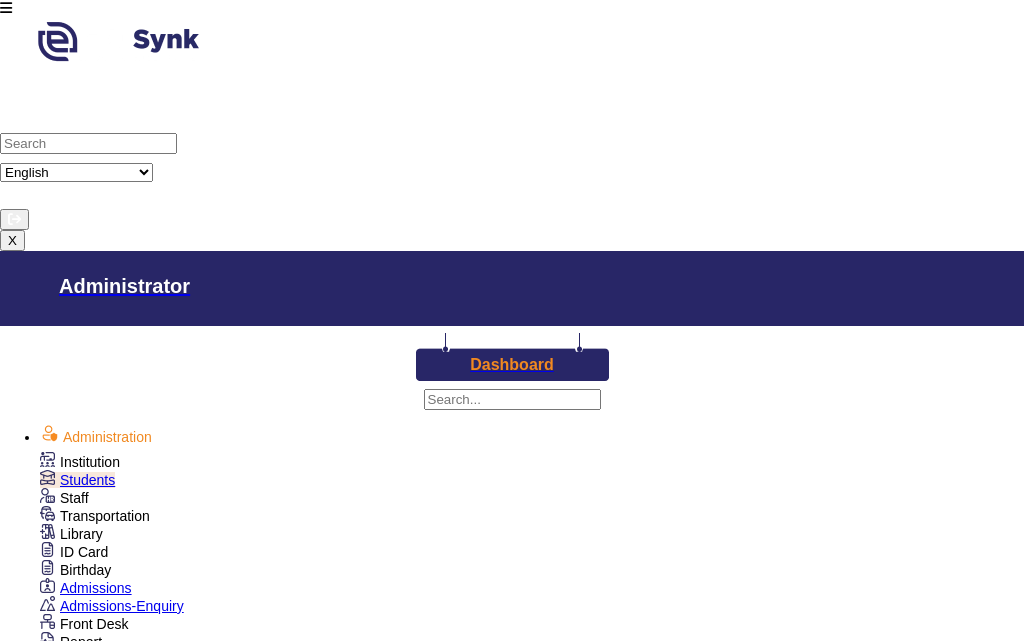 drag, startPoint x: 144, startPoint y: 305, endPoint x: 192, endPoint y: 308, distance: 48.09366 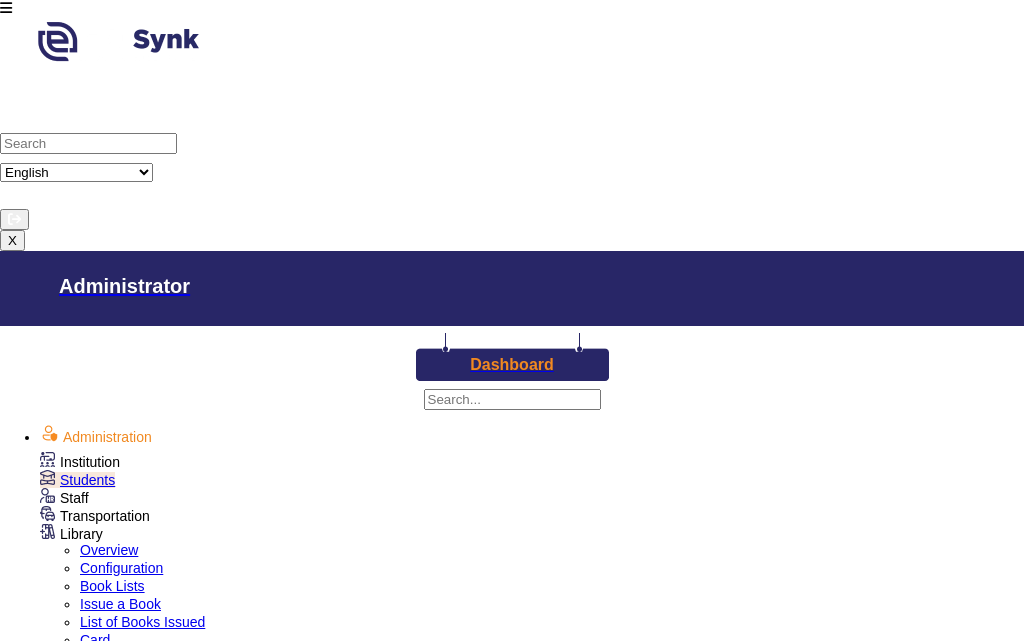 click on "Issue a Book" at bounding box center [120, 604] 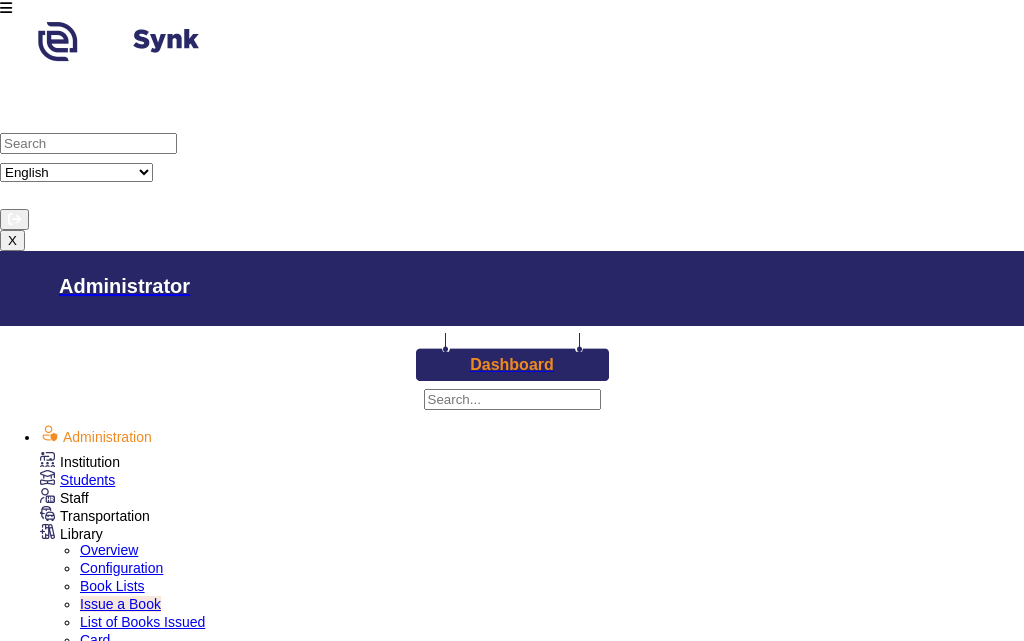 click on "Enter Card Number" at bounding box center (122, 1413) 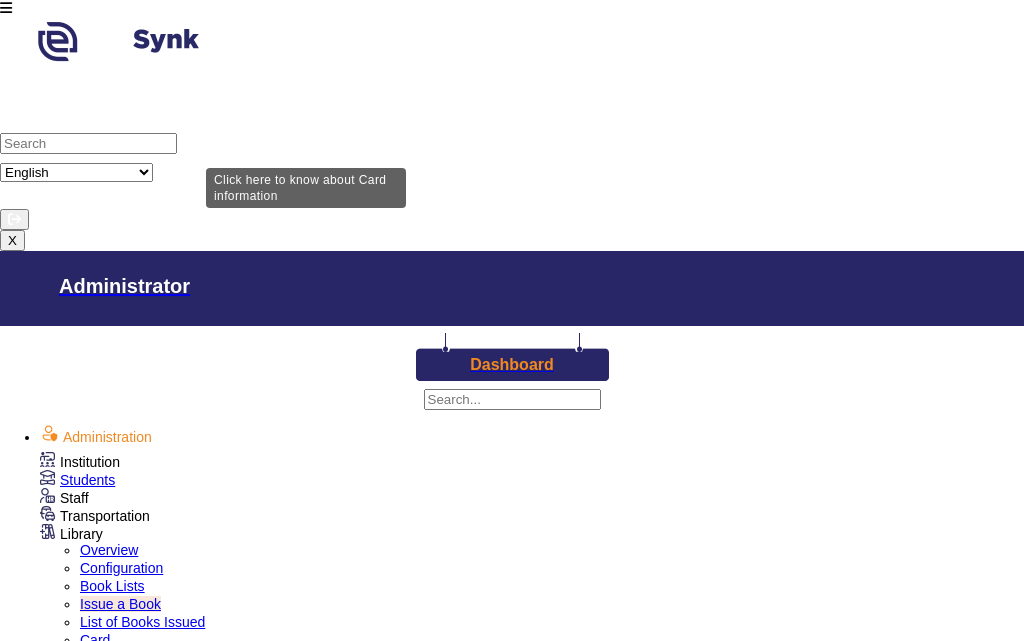 type on "11970" 